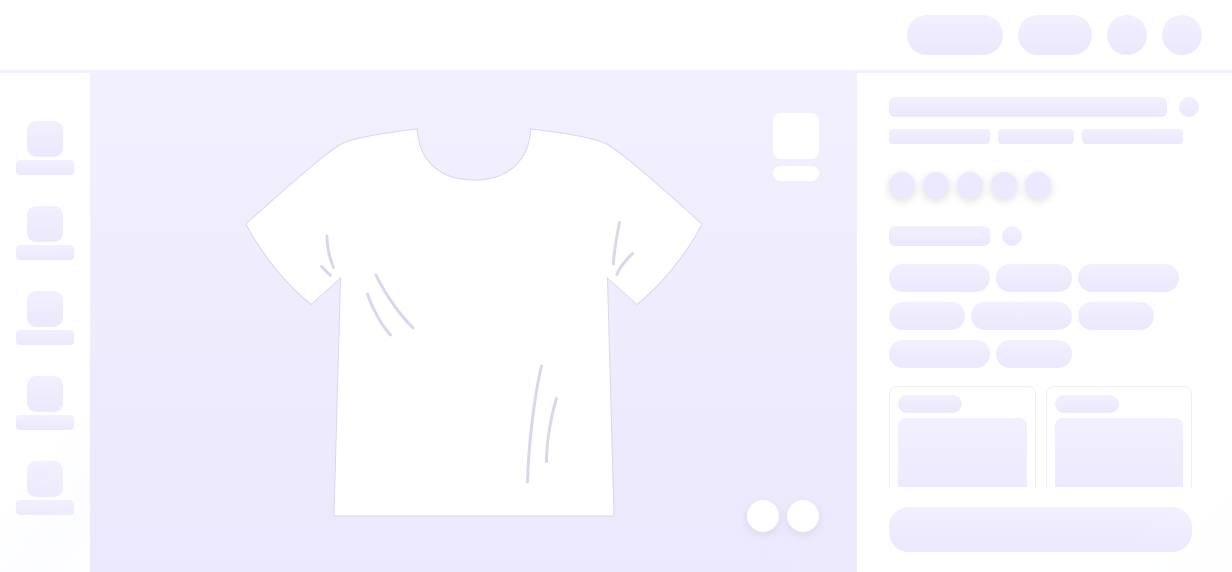 scroll, scrollTop: 0, scrollLeft: 0, axis: both 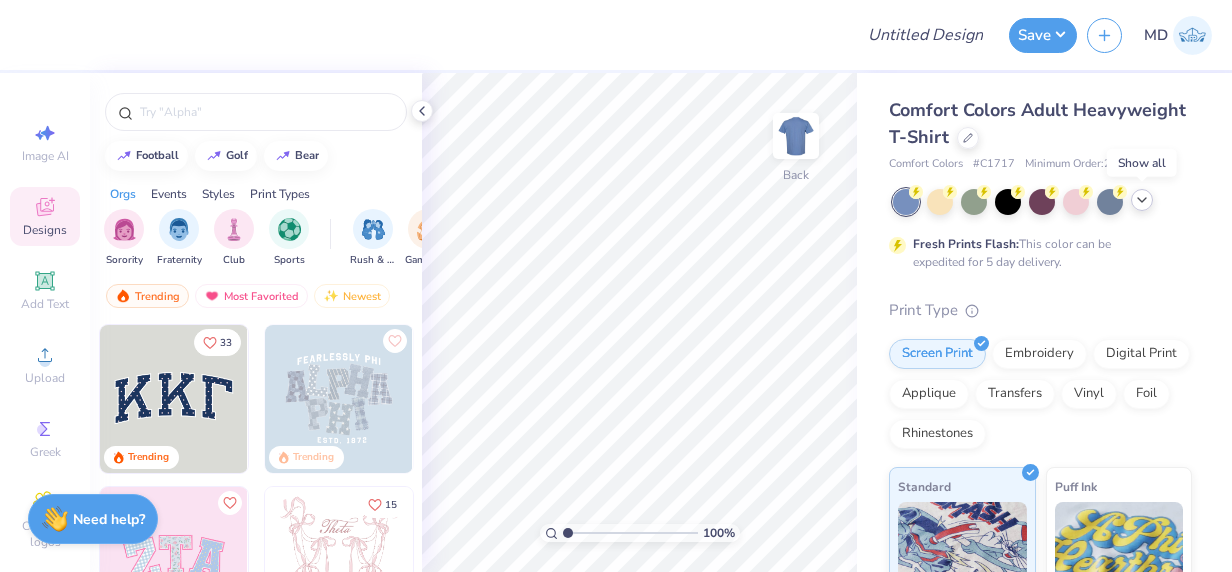 click 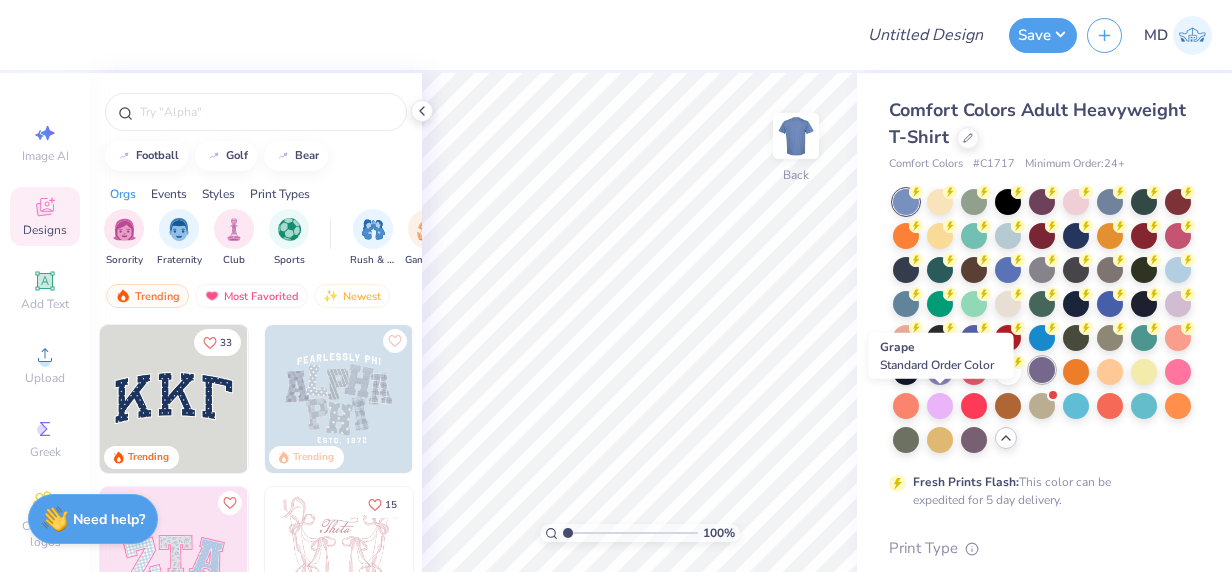 click at bounding box center (1042, 370) 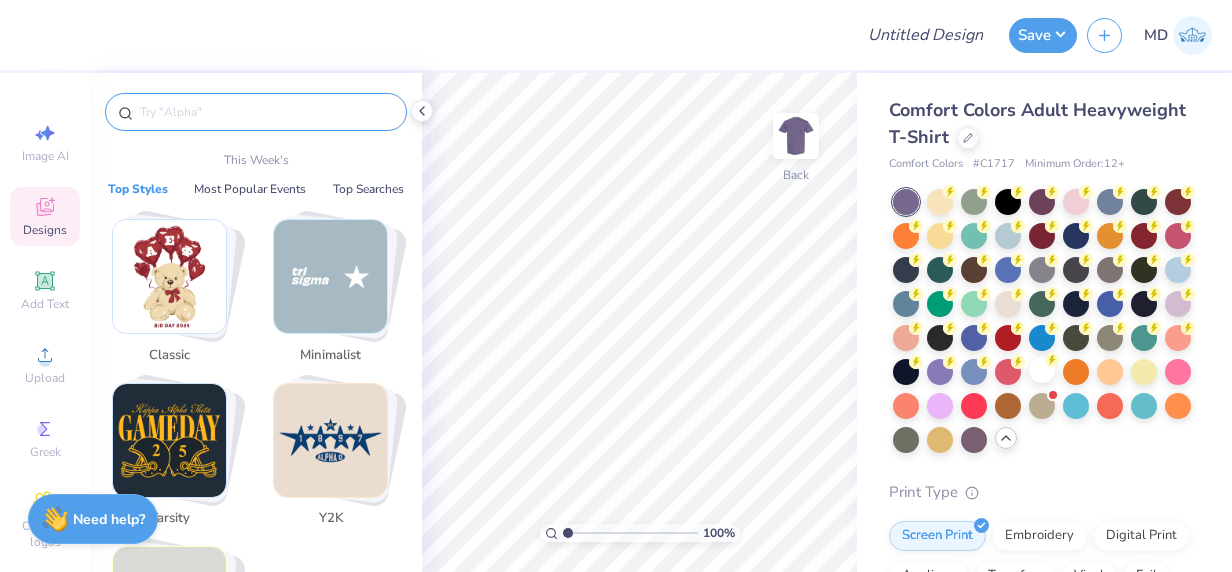 click at bounding box center (266, 112) 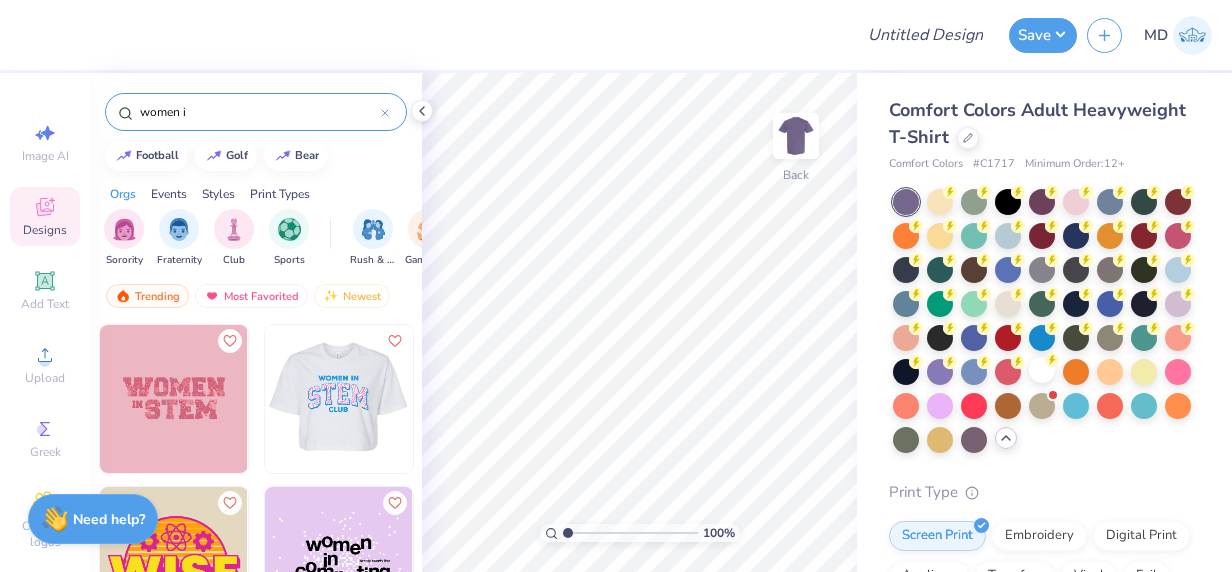 type on "women i" 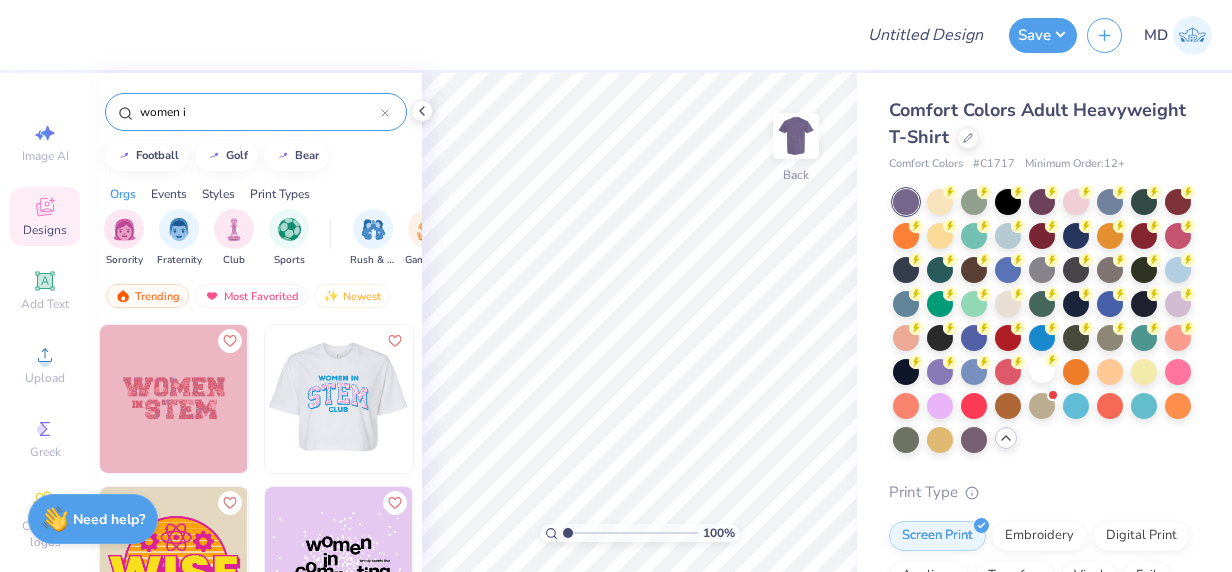 click at bounding box center [338, 399] 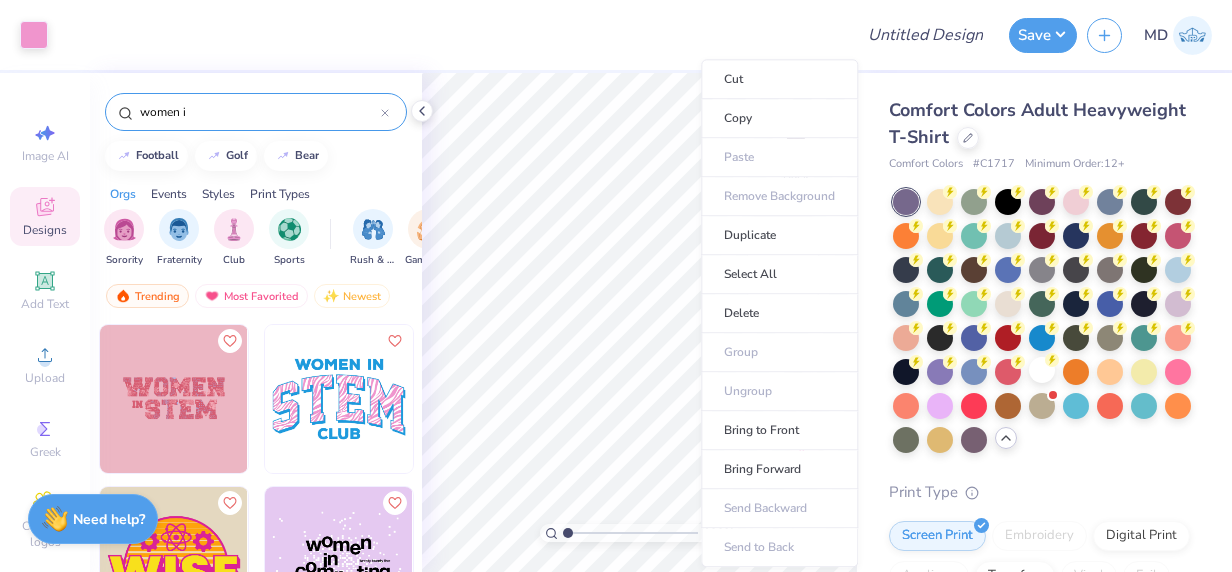 type on "5.35" 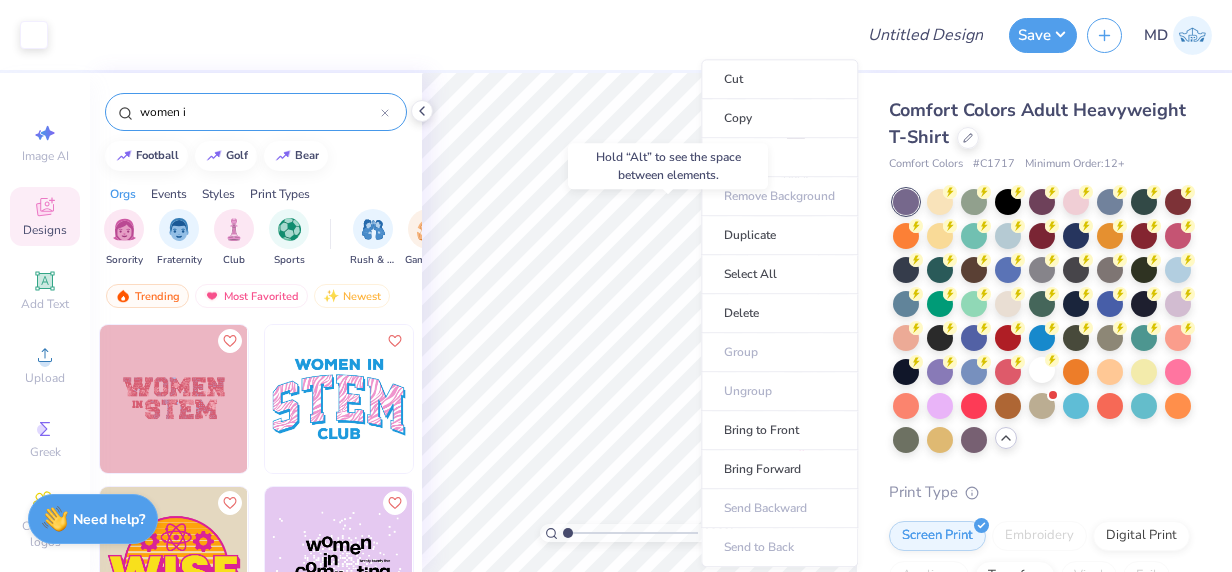 type on "4.62" 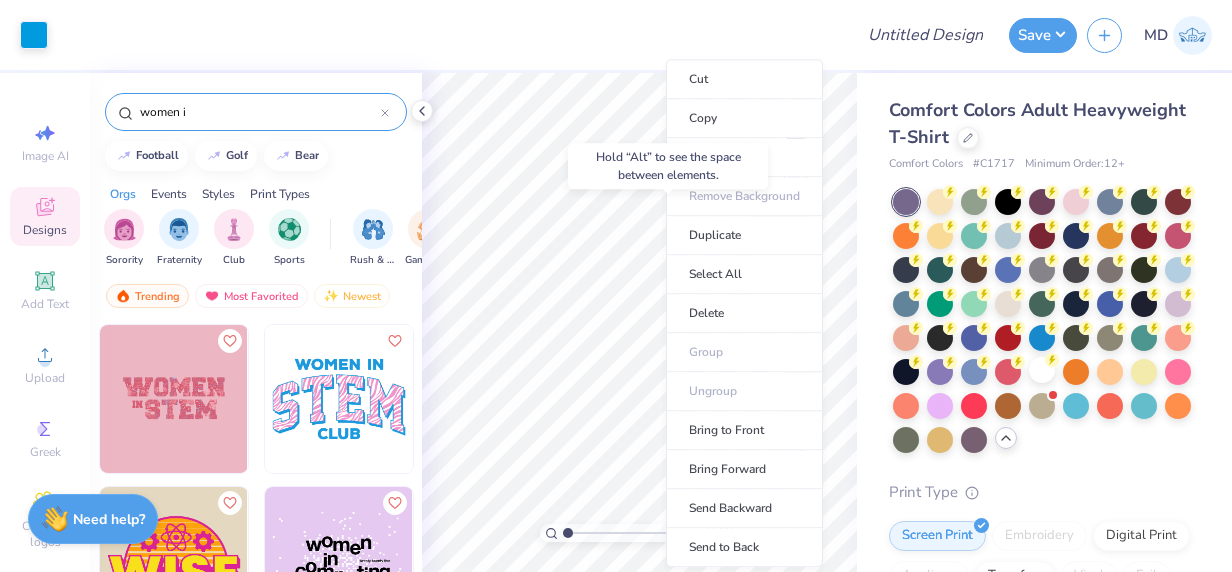 type on "12.33" 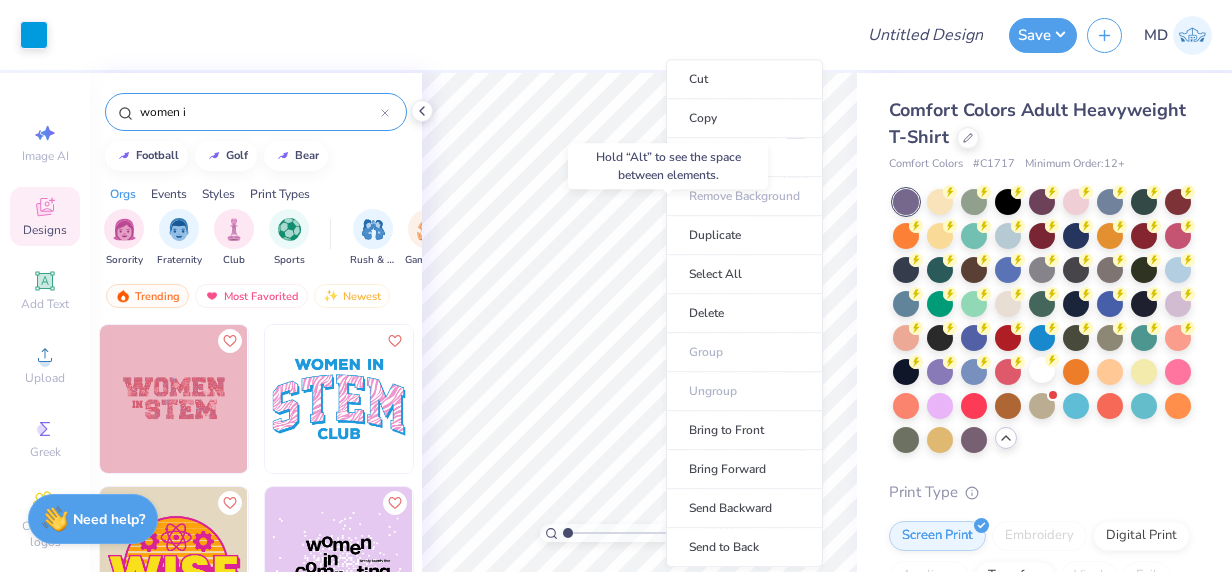 type on "5.69" 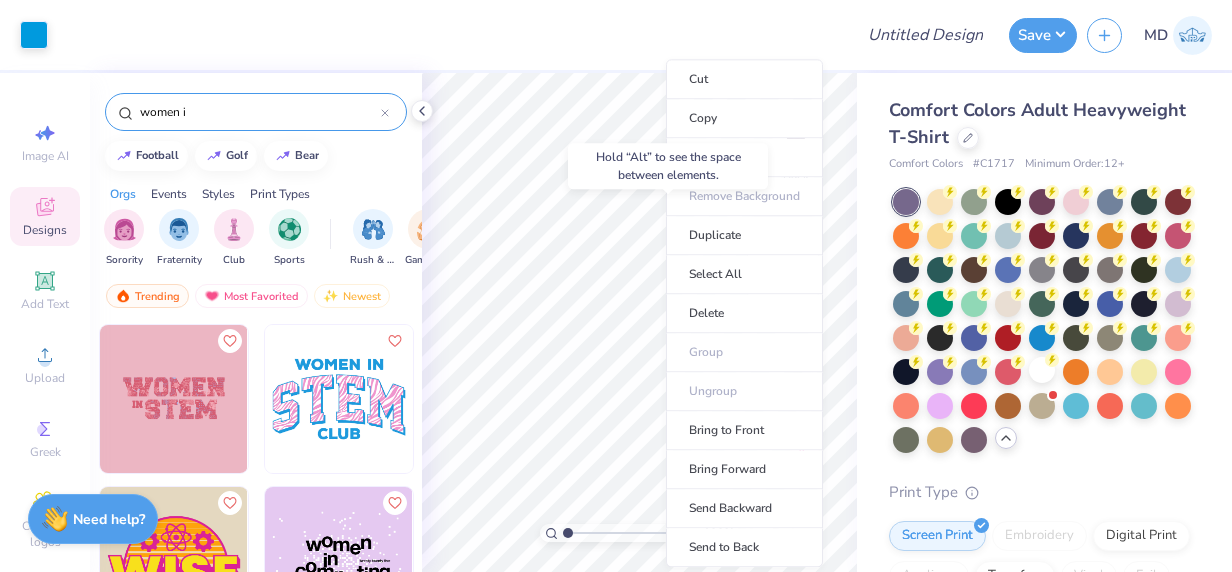 type on "4.47" 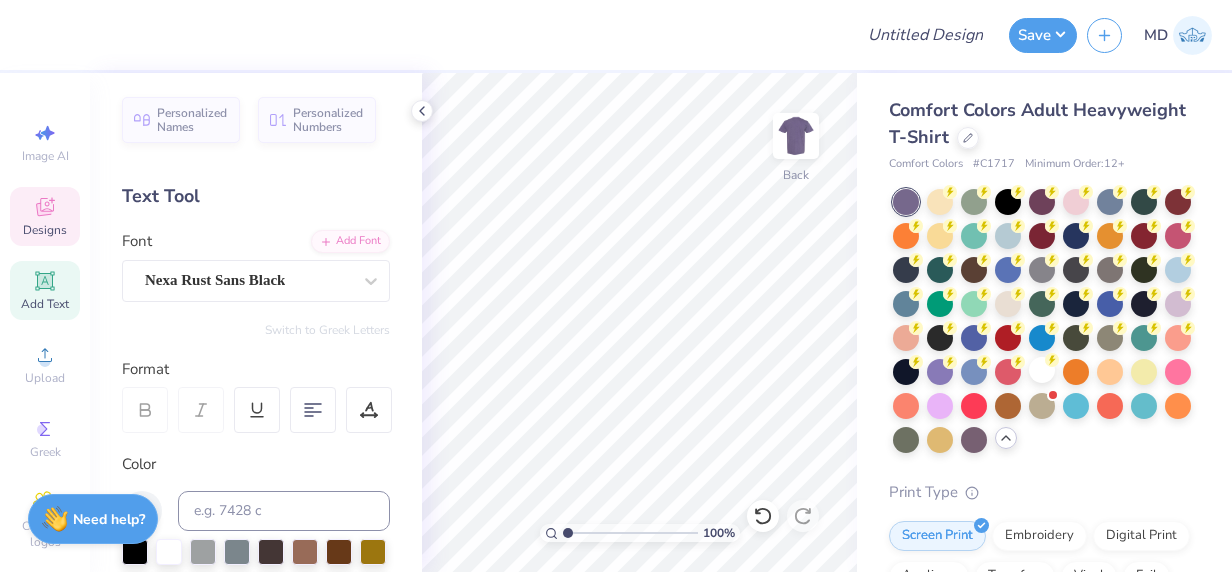 click 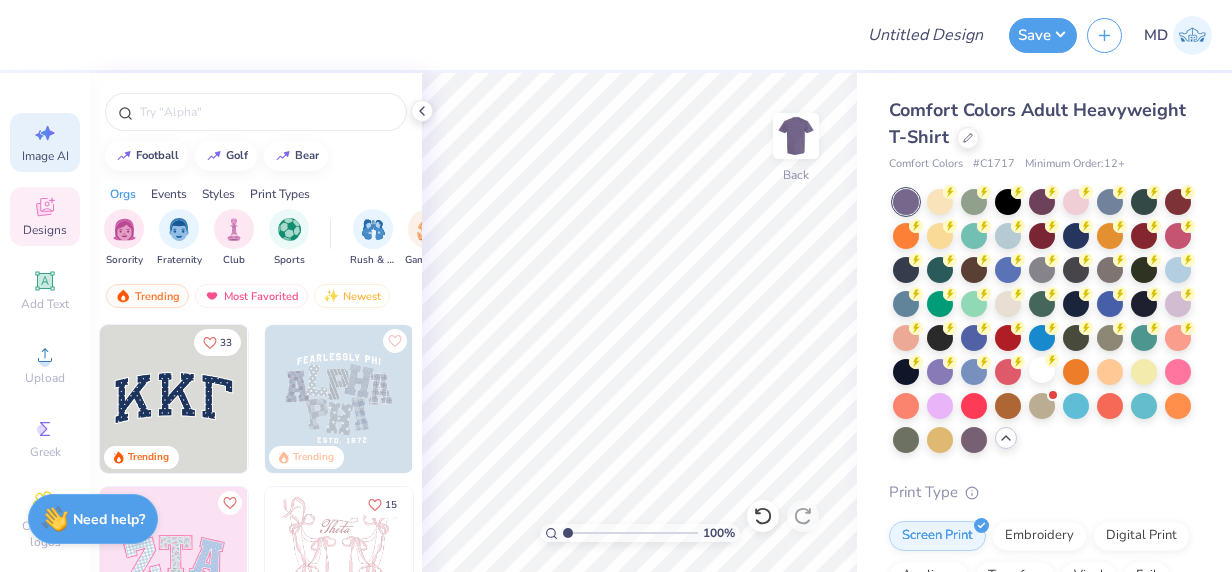 click on "Image AI" at bounding box center (45, 142) 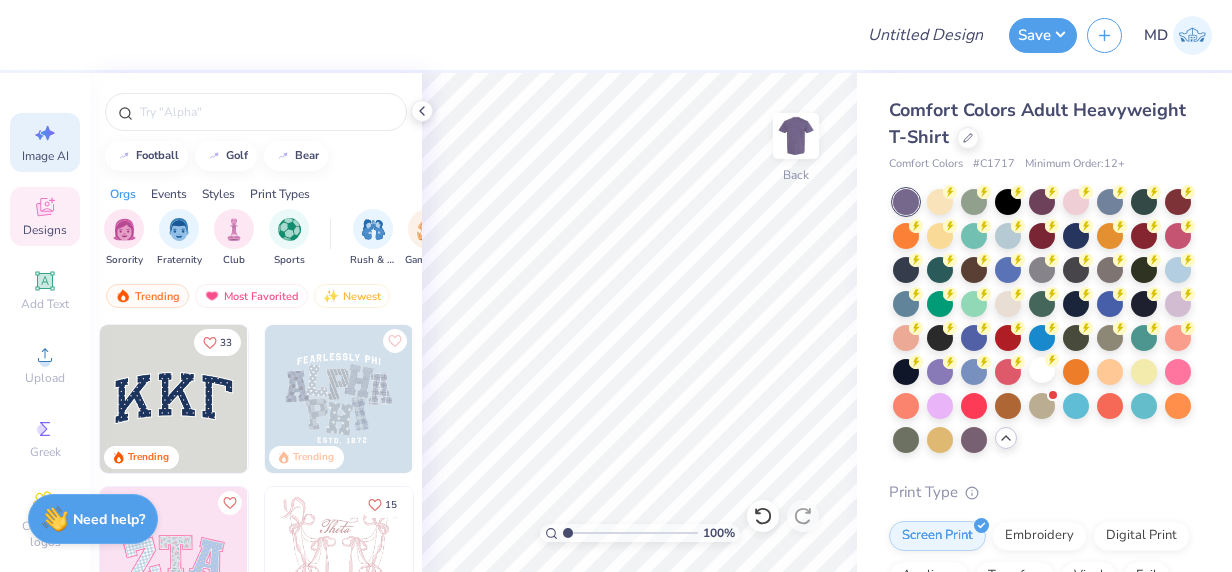 select on "4" 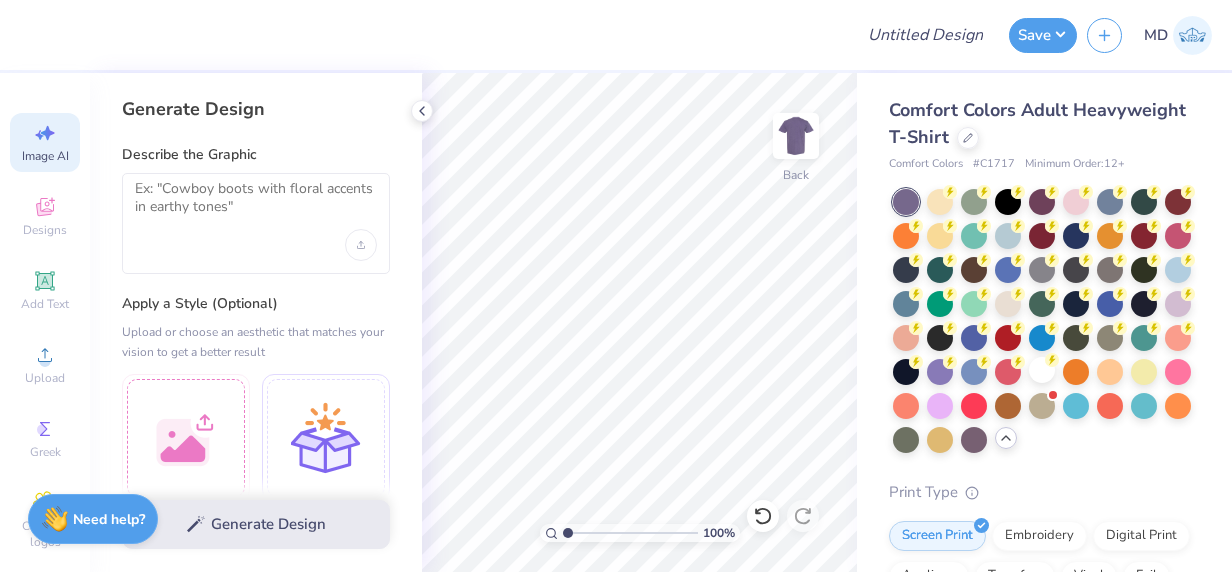 drag, startPoint x: 232, startPoint y: 240, endPoint x: 214, endPoint y: 201, distance: 42.953465 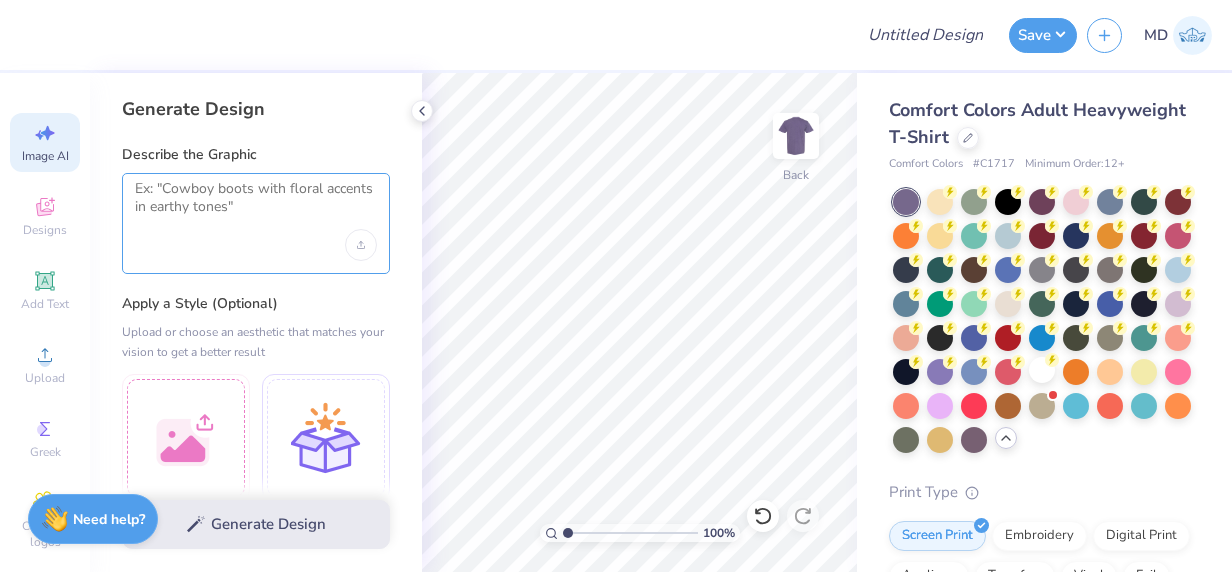 click at bounding box center (256, 205) 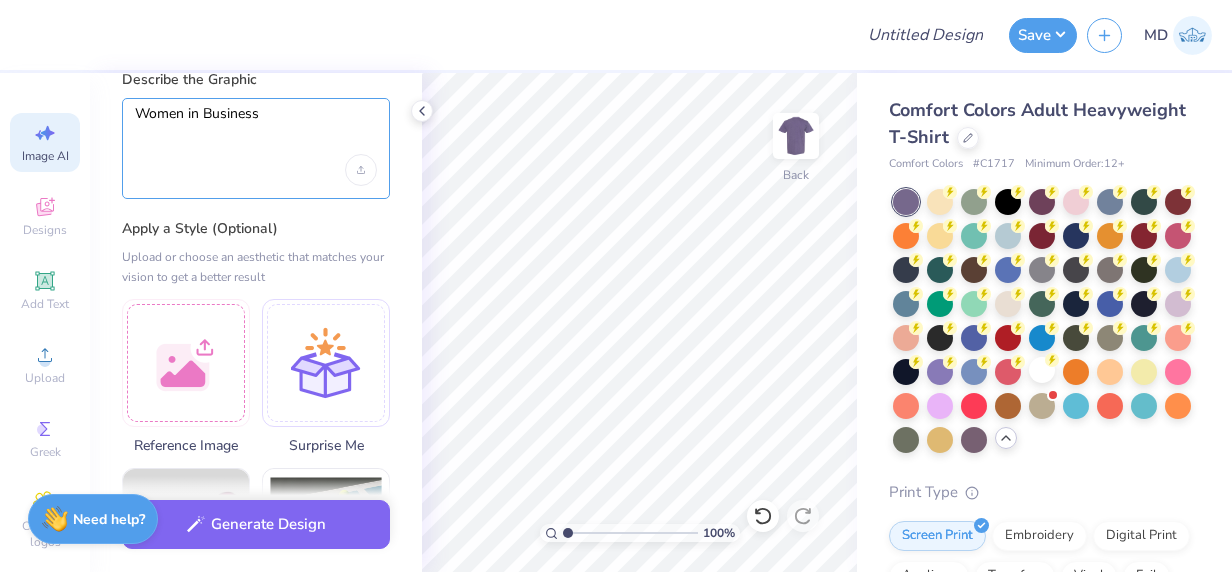 scroll, scrollTop: 76, scrollLeft: 0, axis: vertical 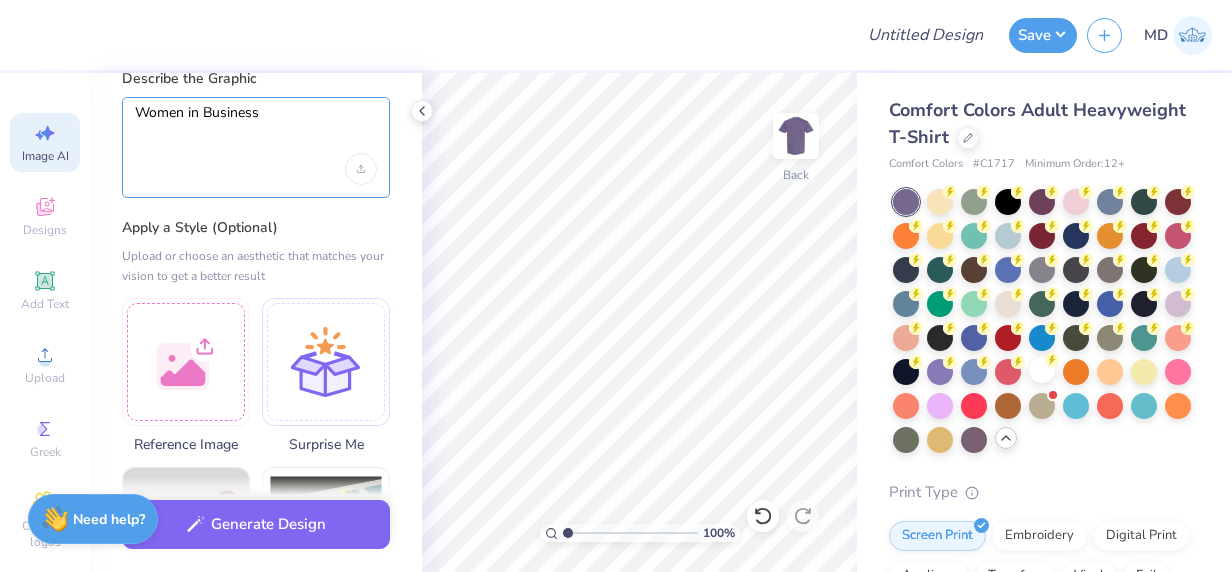 type on "Women in Business" 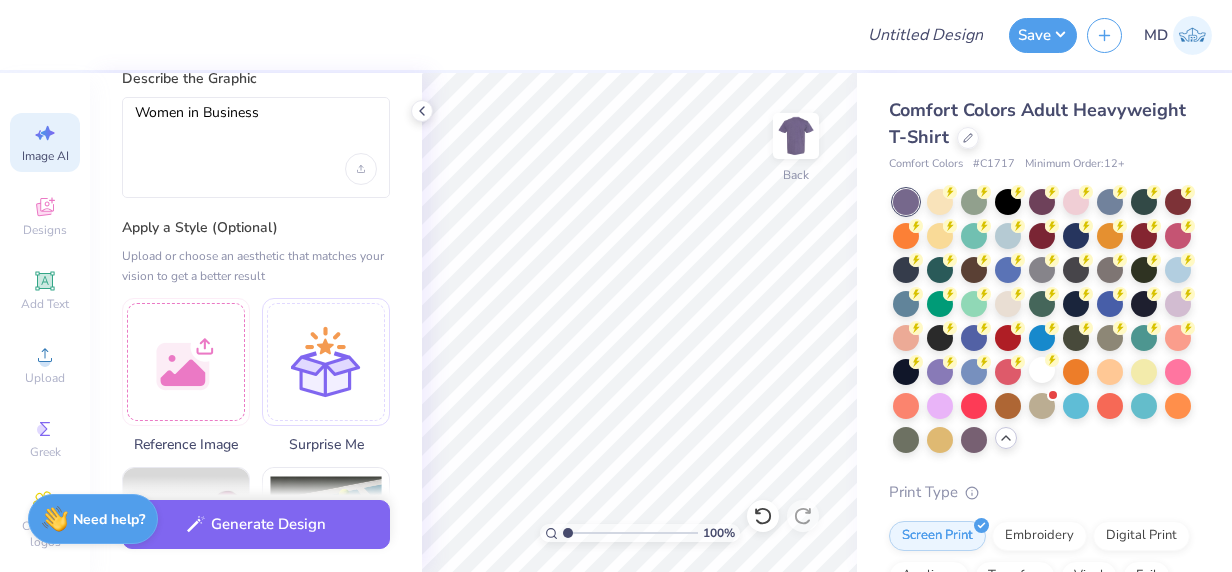 click at bounding box center (326, 362) 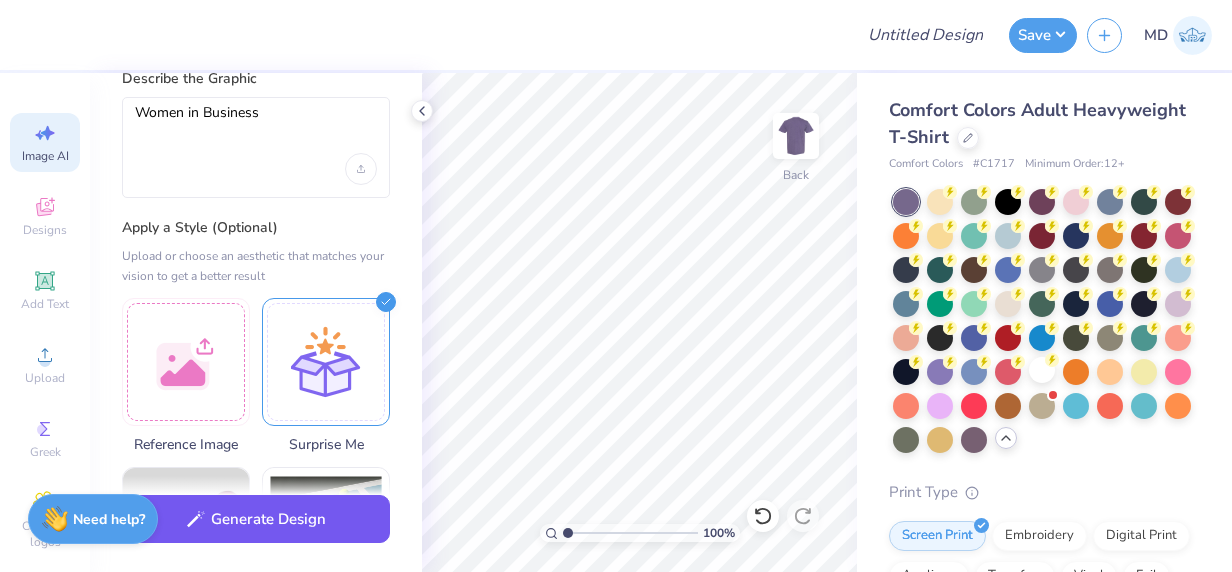 click on "Generate Design" at bounding box center [256, 519] 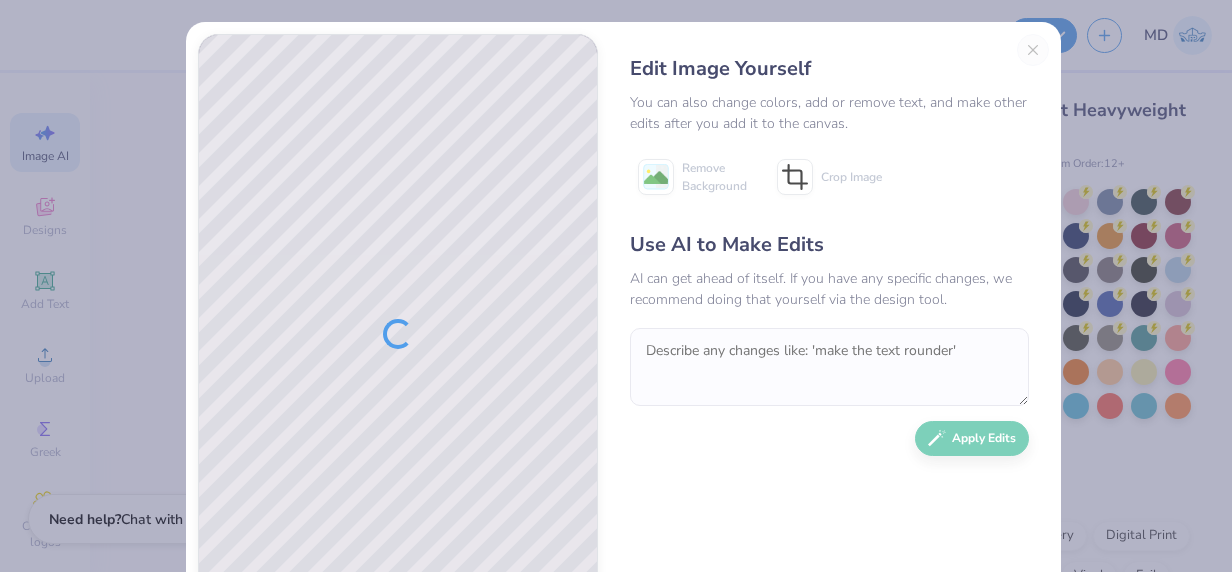 scroll, scrollTop: 5, scrollLeft: 0, axis: vertical 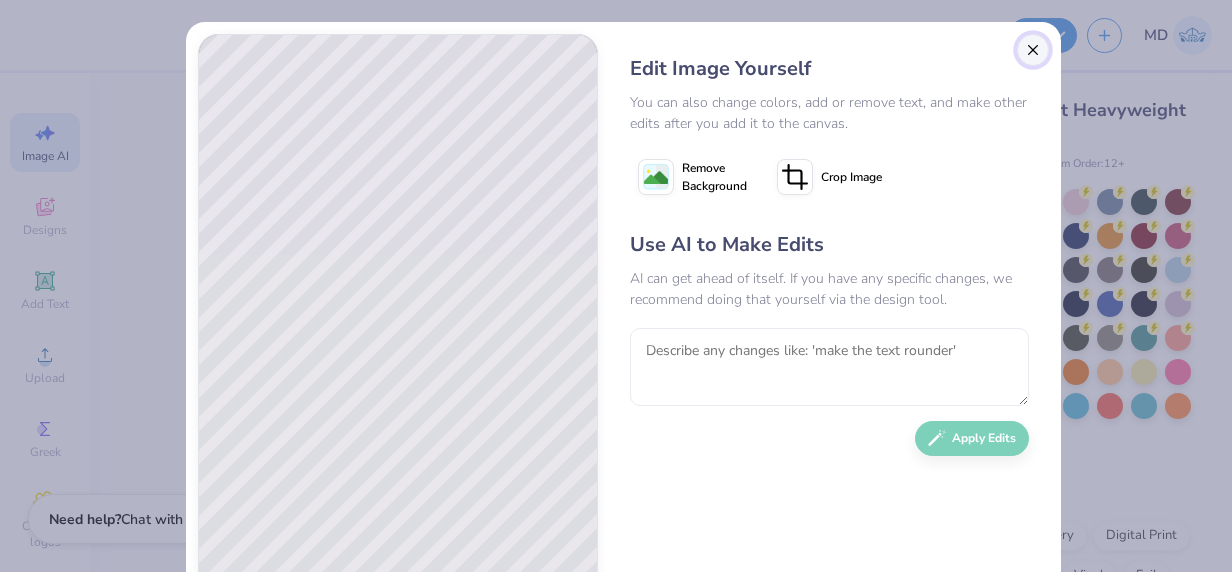 click at bounding box center [1033, 50] 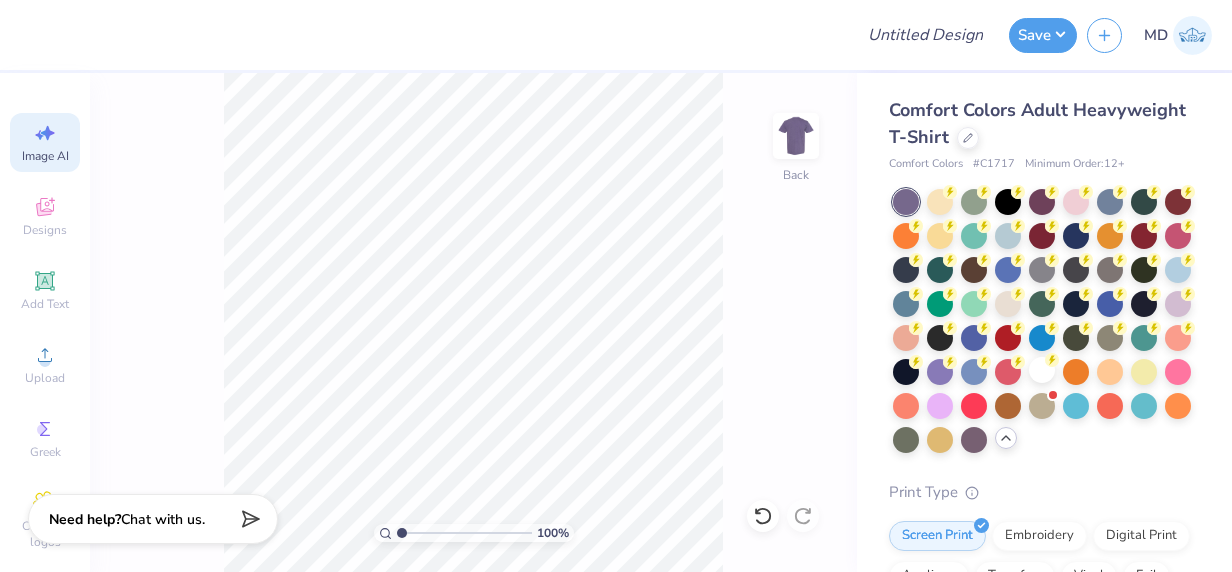 scroll, scrollTop: 0, scrollLeft: 44, axis: horizontal 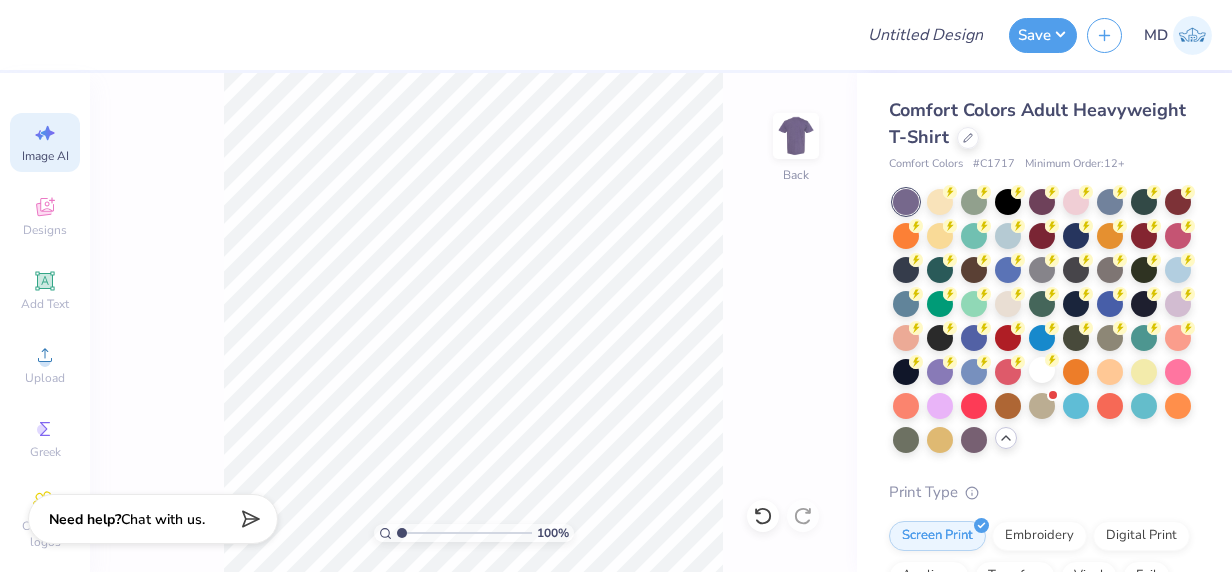 click on "Image AI" at bounding box center (45, 142) 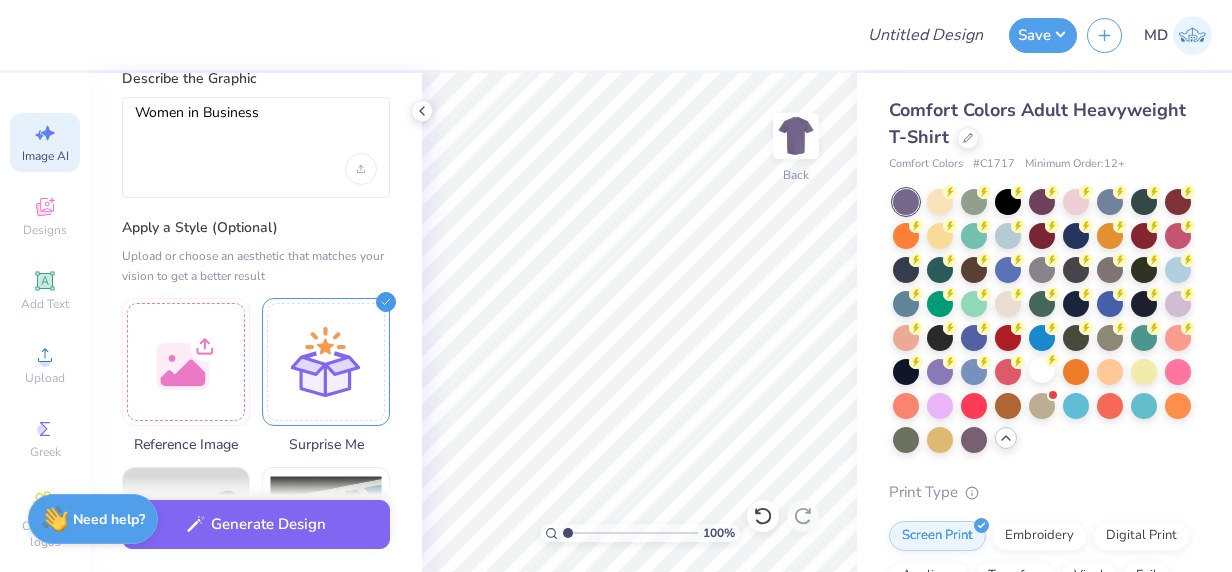 scroll, scrollTop: 0, scrollLeft: 0, axis: both 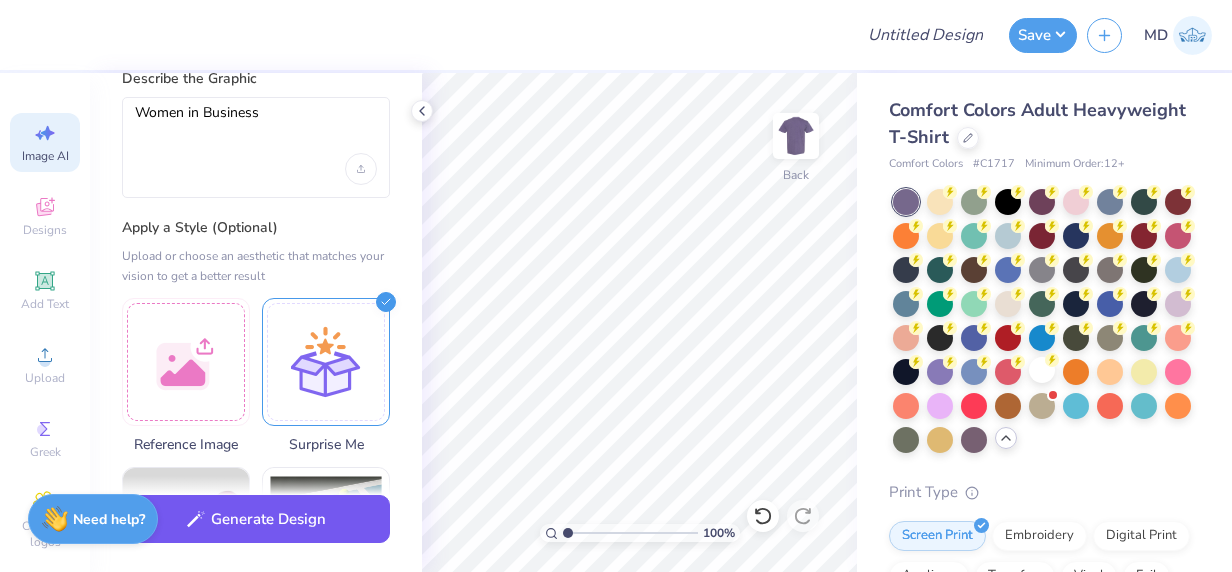 click on "Generate Design" at bounding box center [256, 519] 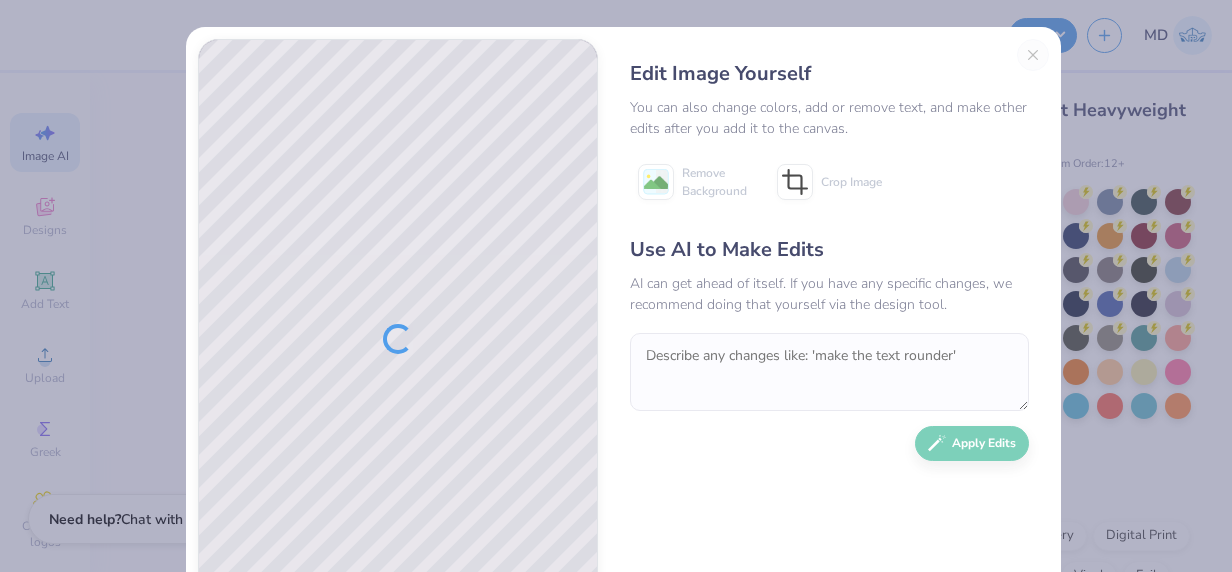 scroll, scrollTop: 0, scrollLeft: 0, axis: both 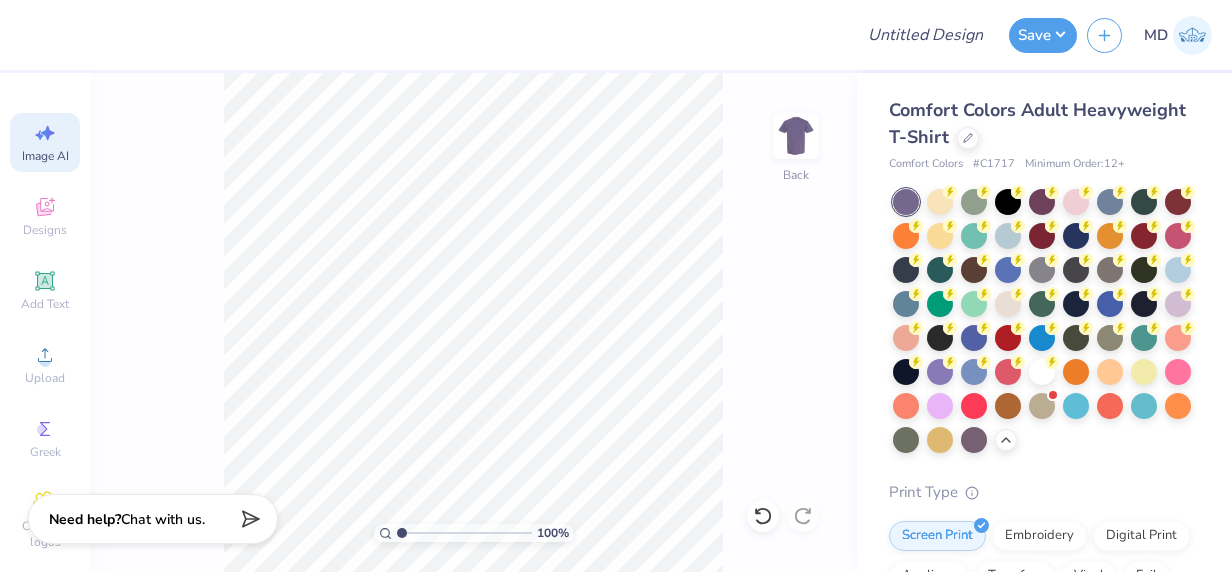 select on "4" 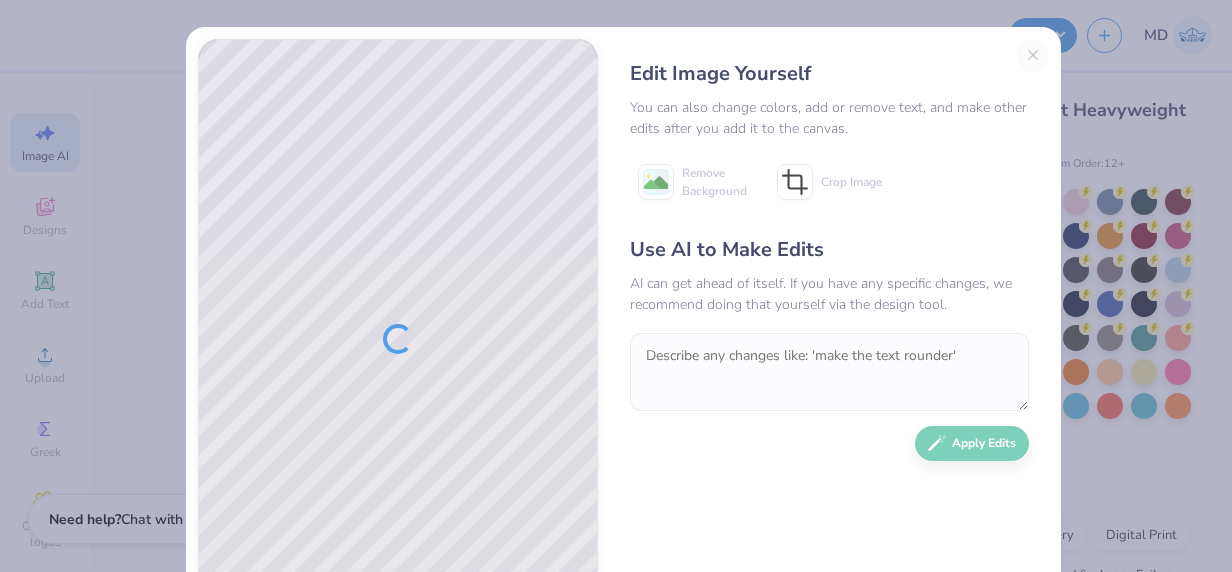 scroll, scrollTop: 0, scrollLeft: 0, axis: both 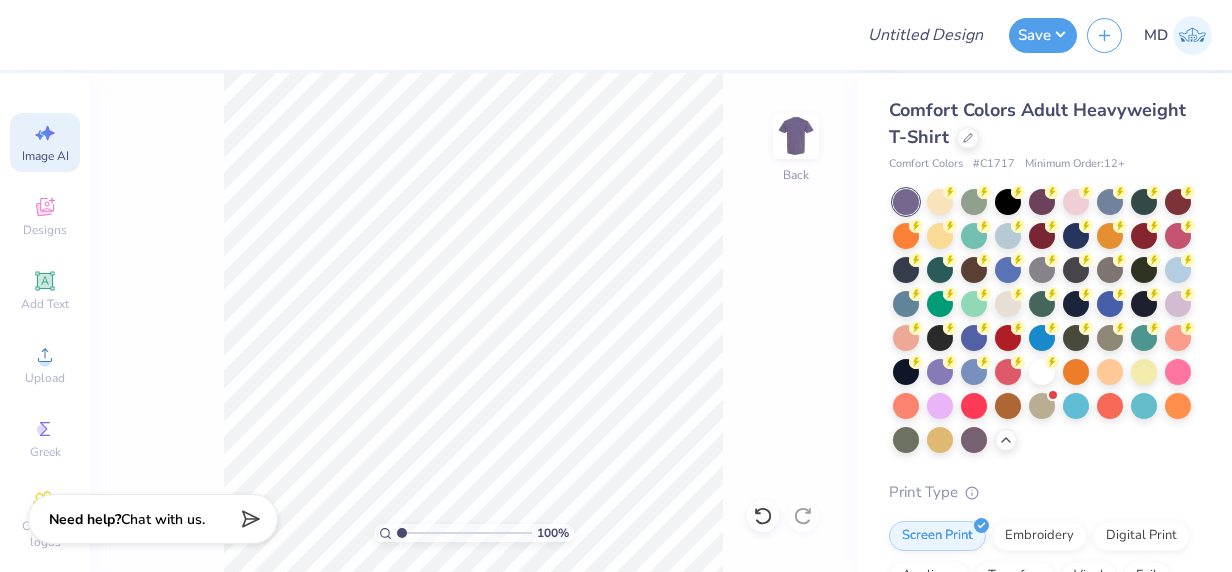 select on "4" 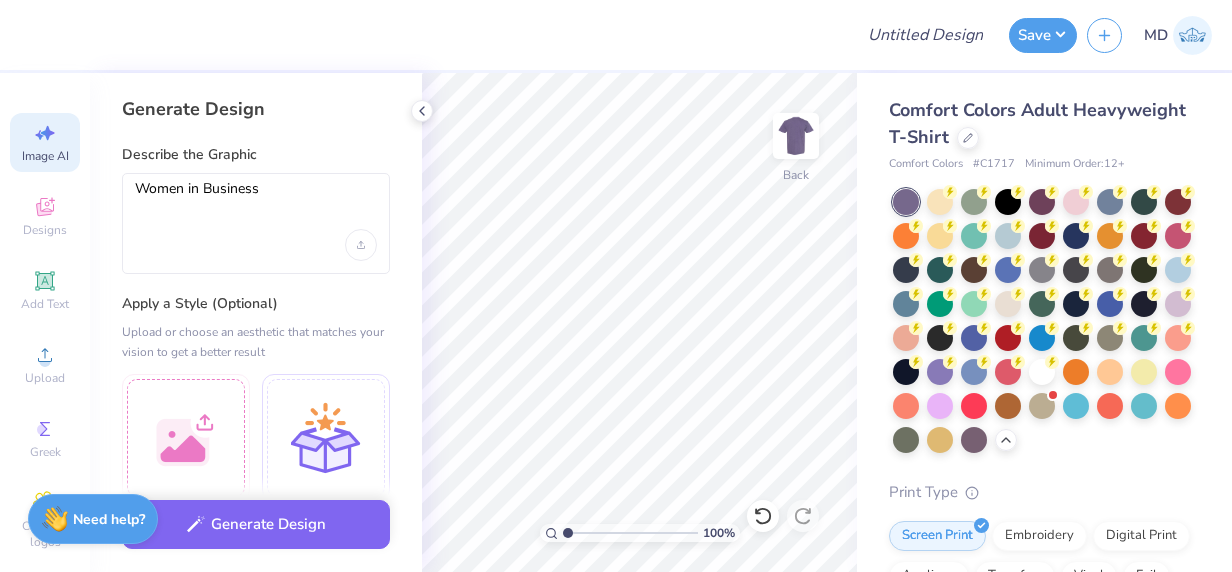 select on "4" 